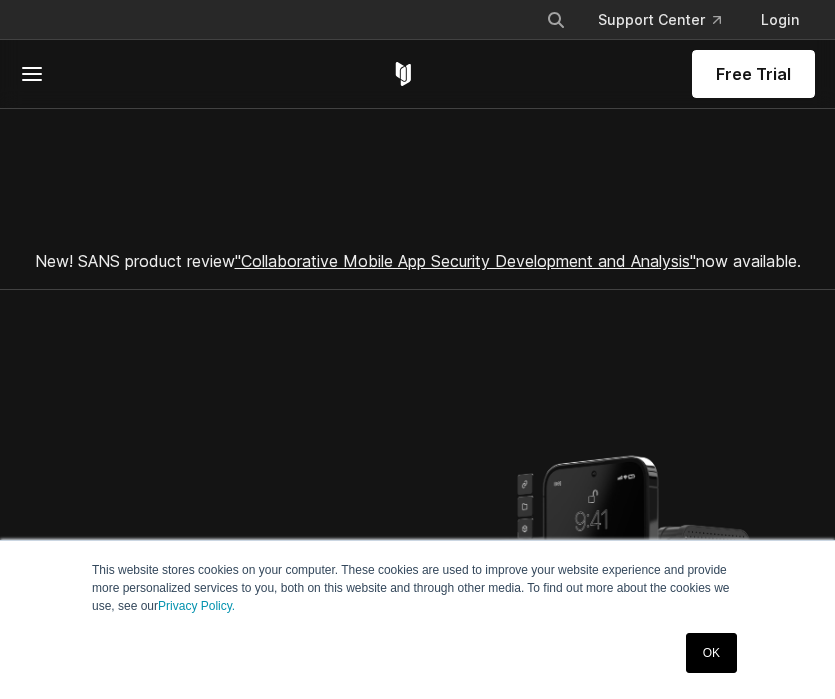 scroll, scrollTop: 0, scrollLeft: 0, axis: both 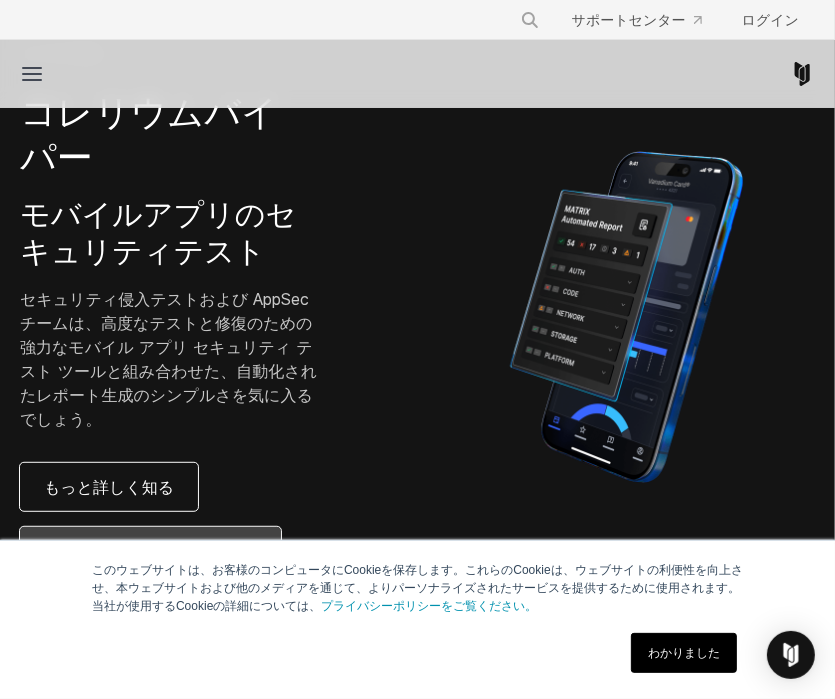 click on "トライアルをリクエストする" at bounding box center (150, 551) 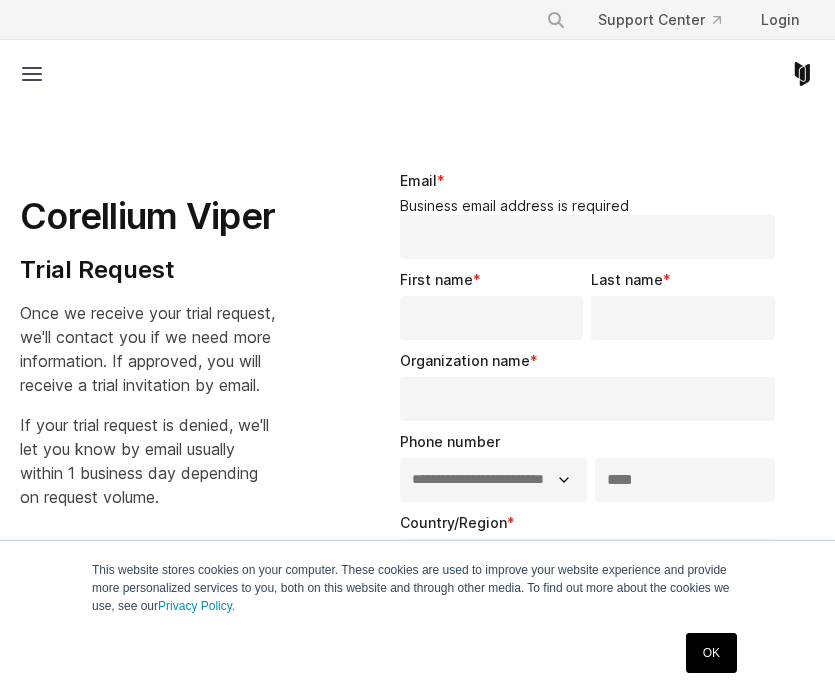 select on "**" 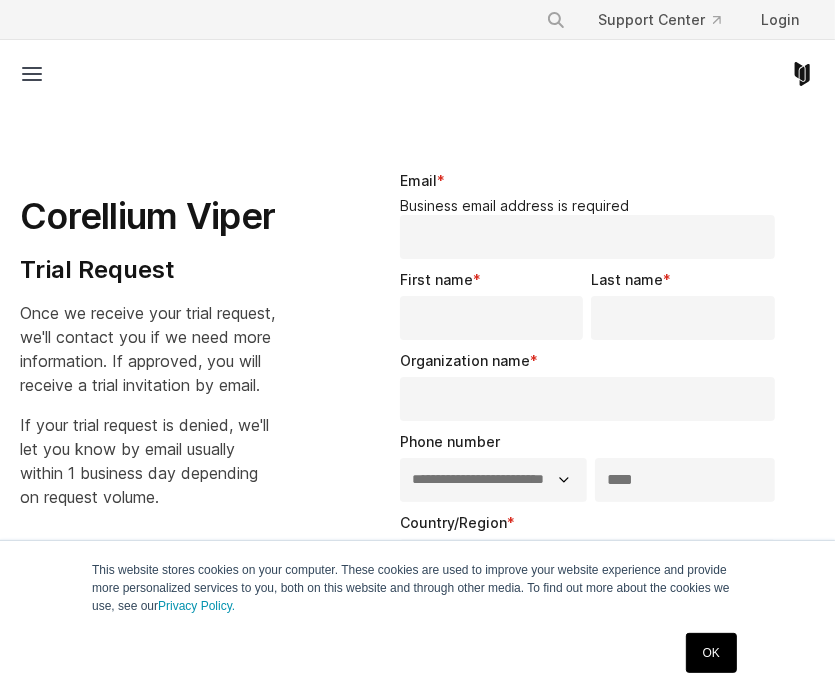 scroll, scrollTop: 0, scrollLeft: 0, axis: both 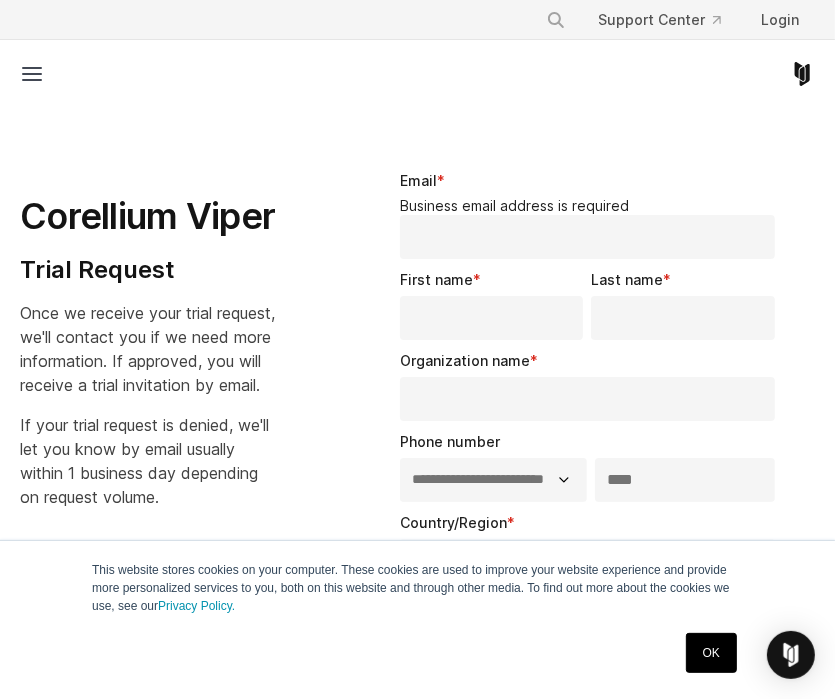 click on "Email *" at bounding box center [587, 237] 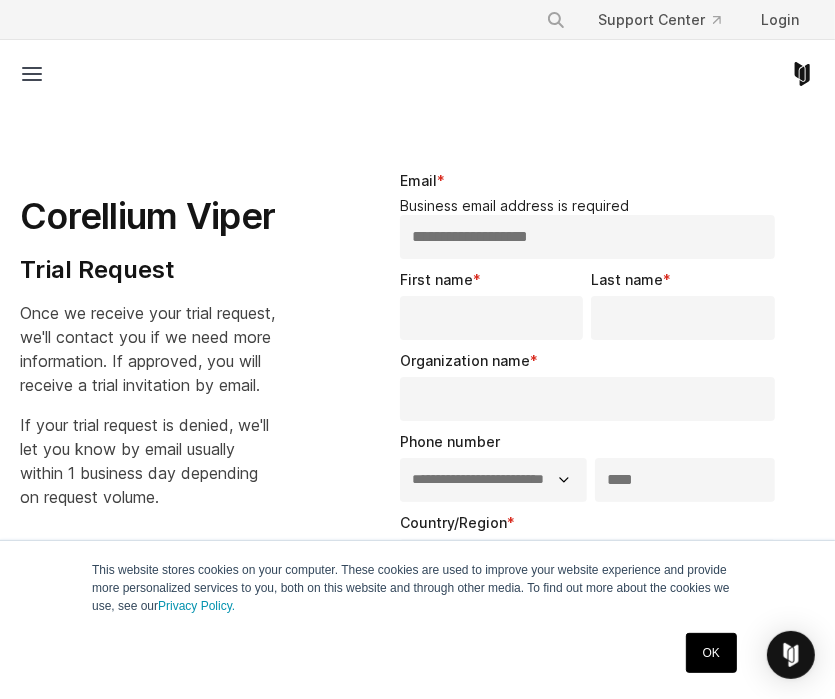 click on "First name *" at bounding box center (492, 318) 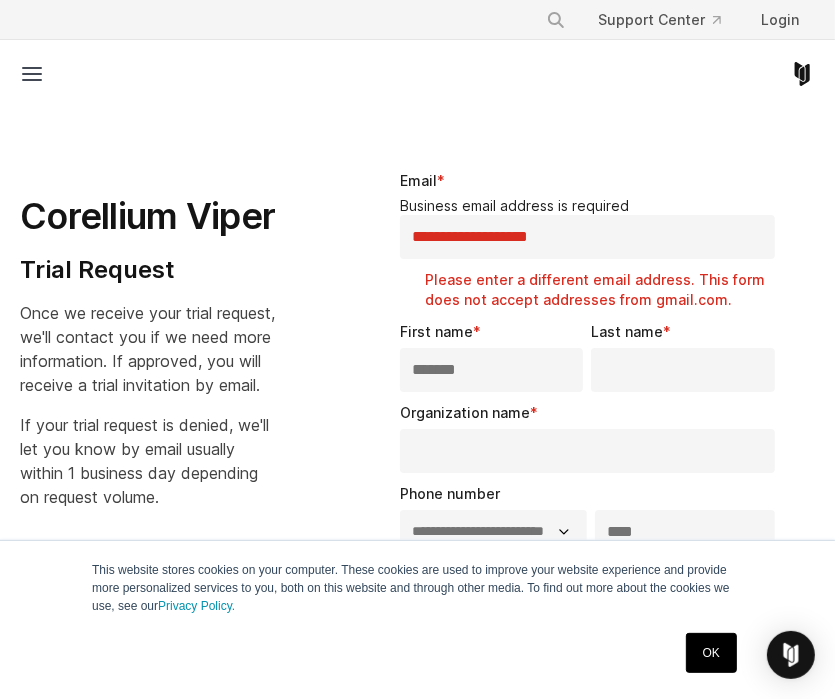type on "*******" 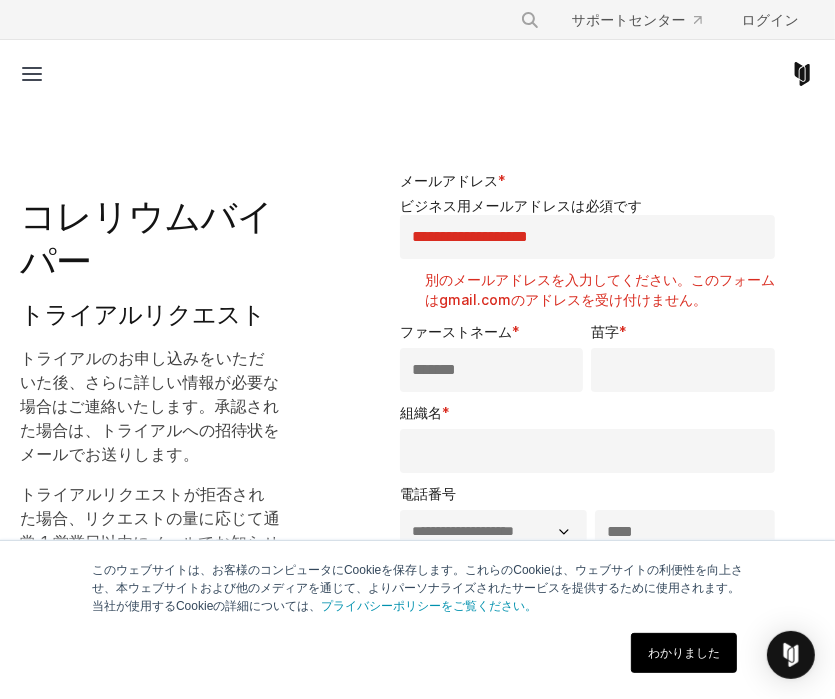 drag, startPoint x: 593, startPoint y: 235, endPoint x: 372, endPoint y: 263, distance: 222.7667 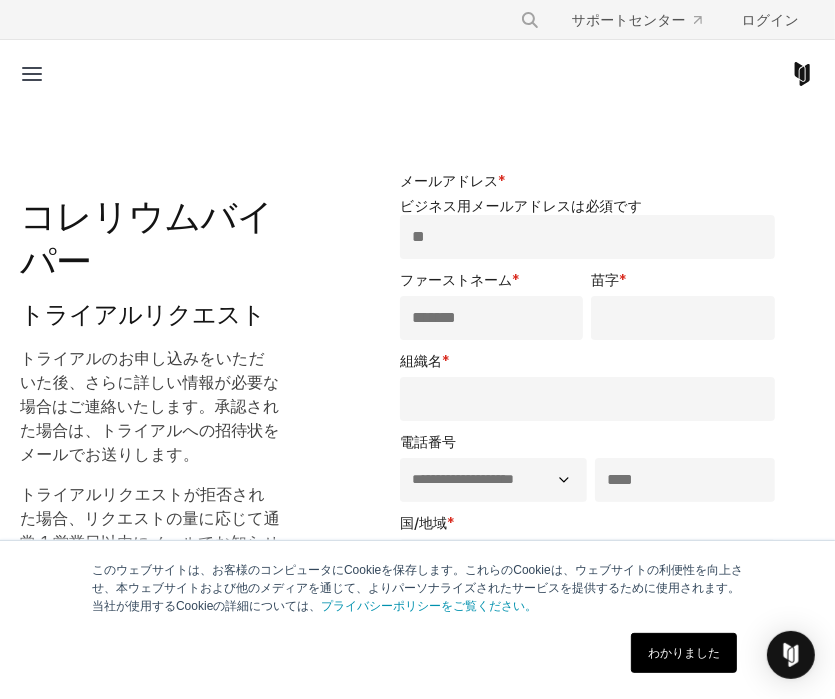 type on "*" 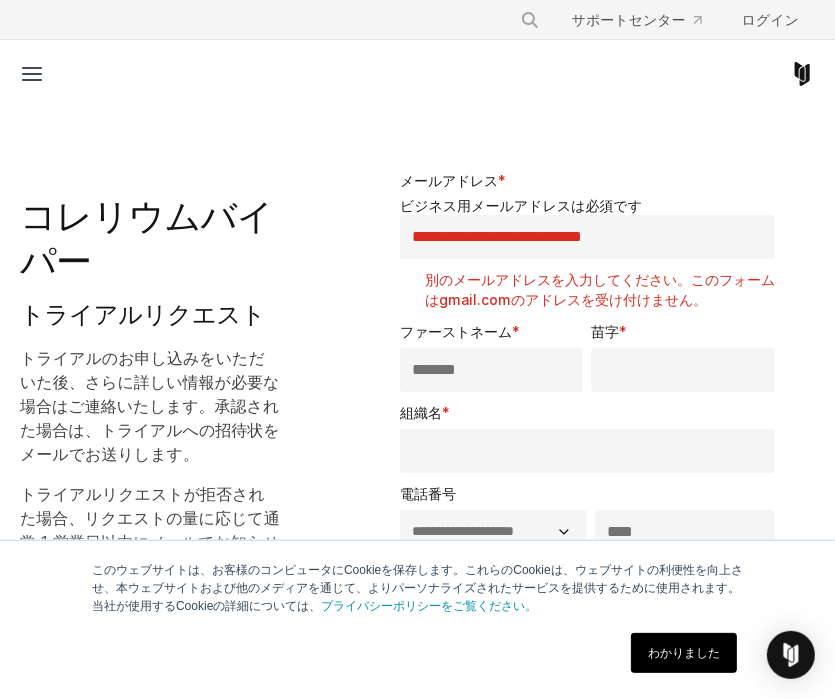 type on "**********" 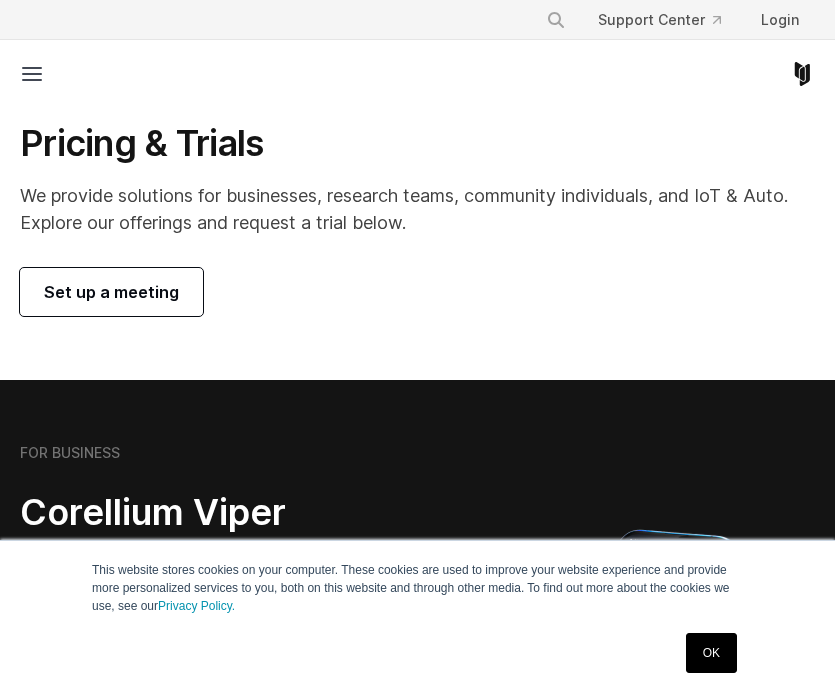 scroll, scrollTop: 400, scrollLeft: 0, axis: vertical 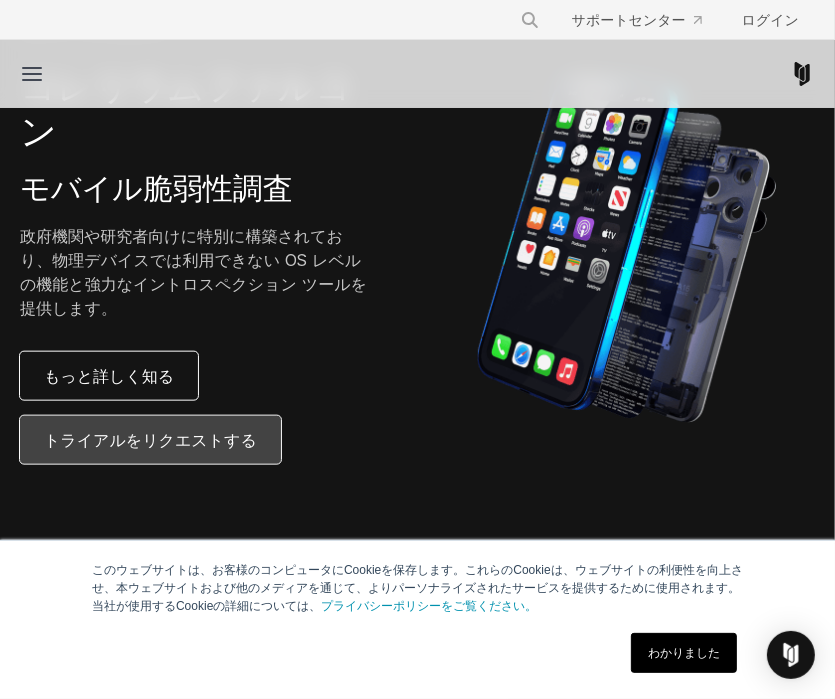 click on "トライアルをリクエストする" at bounding box center [150, 440] 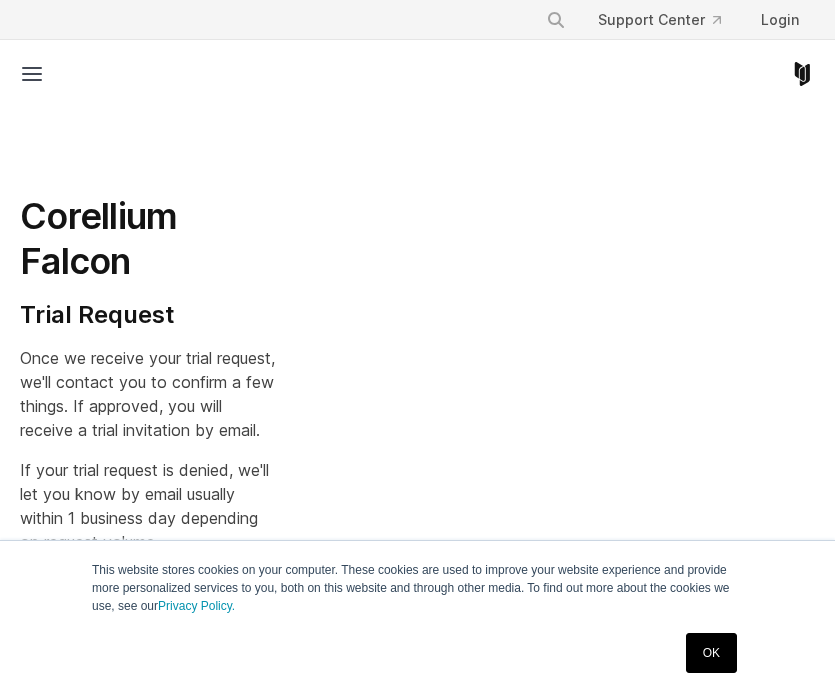 scroll, scrollTop: 0, scrollLeft: 0, axis: both 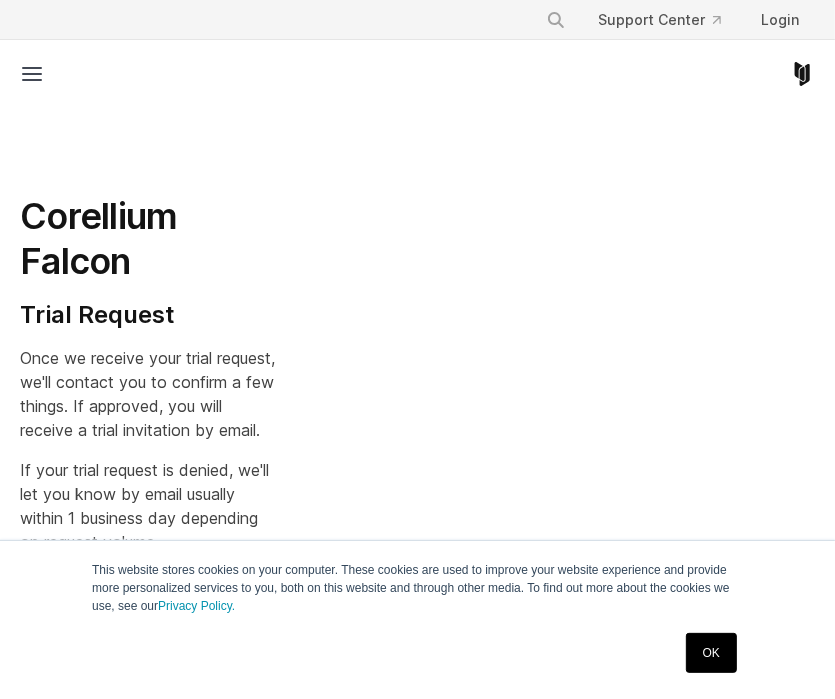select on "**" 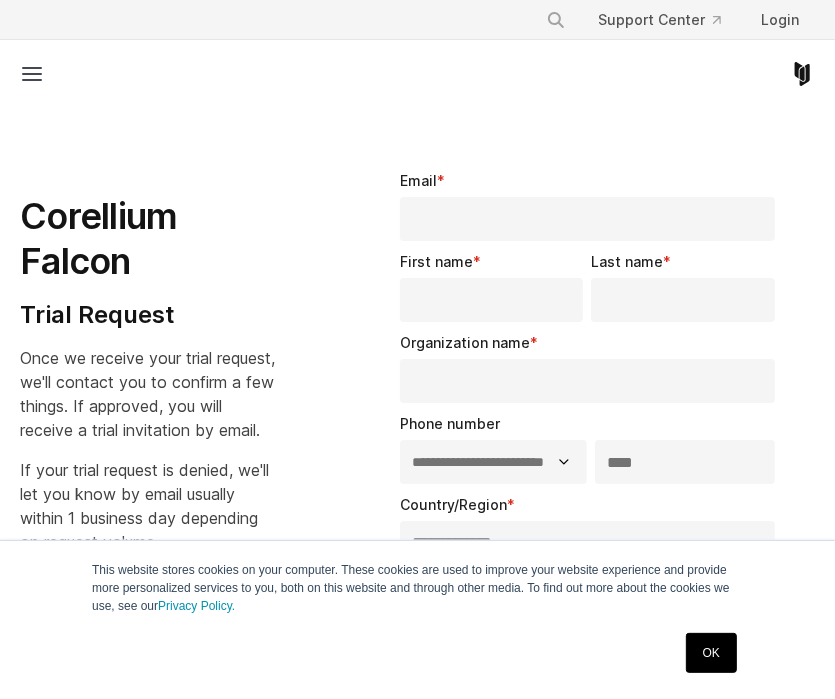 click on "Email *" at bounding box center (587, 219) 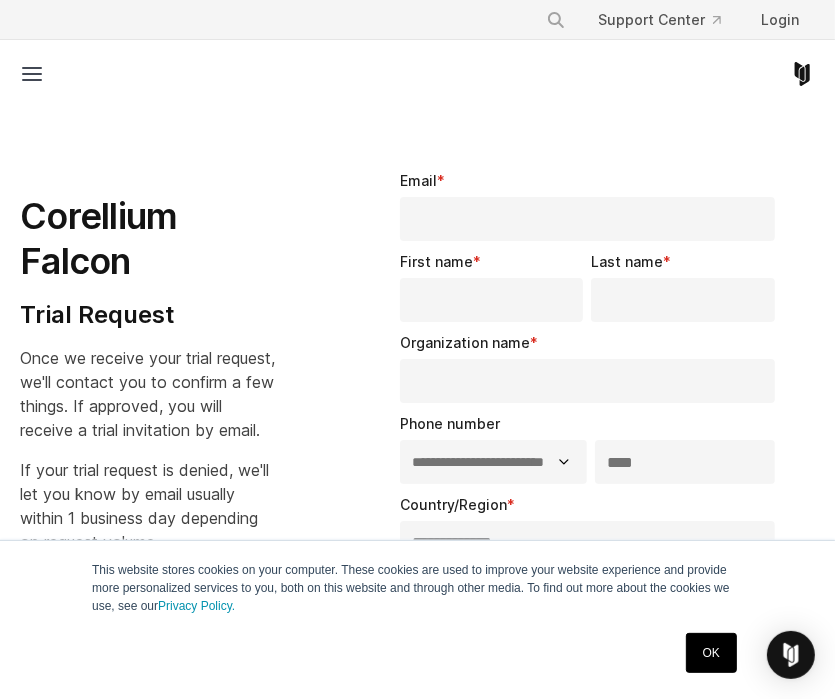 type on "**********" 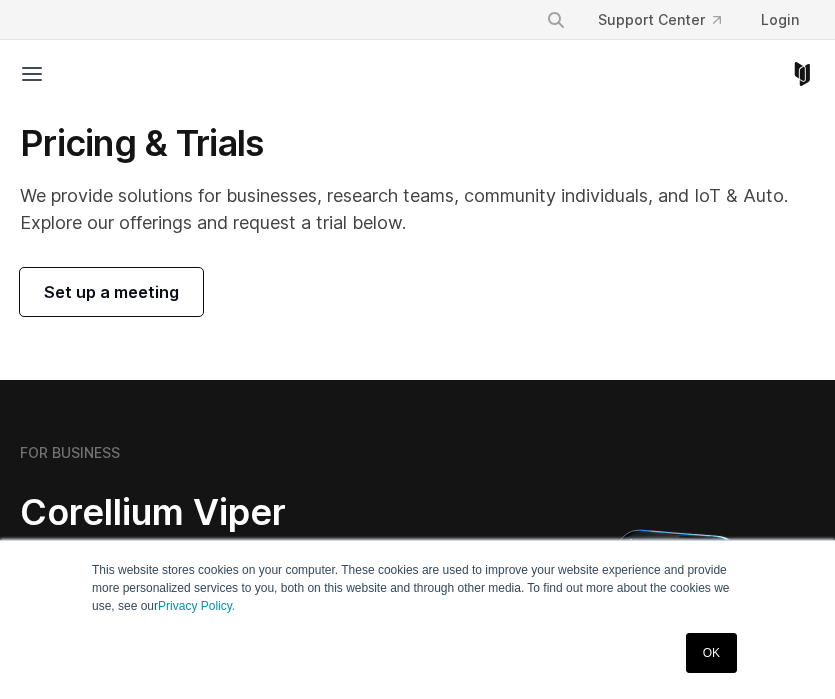 scroll, scrollTop: 1060, scrollLeft: 0, axis: vertical 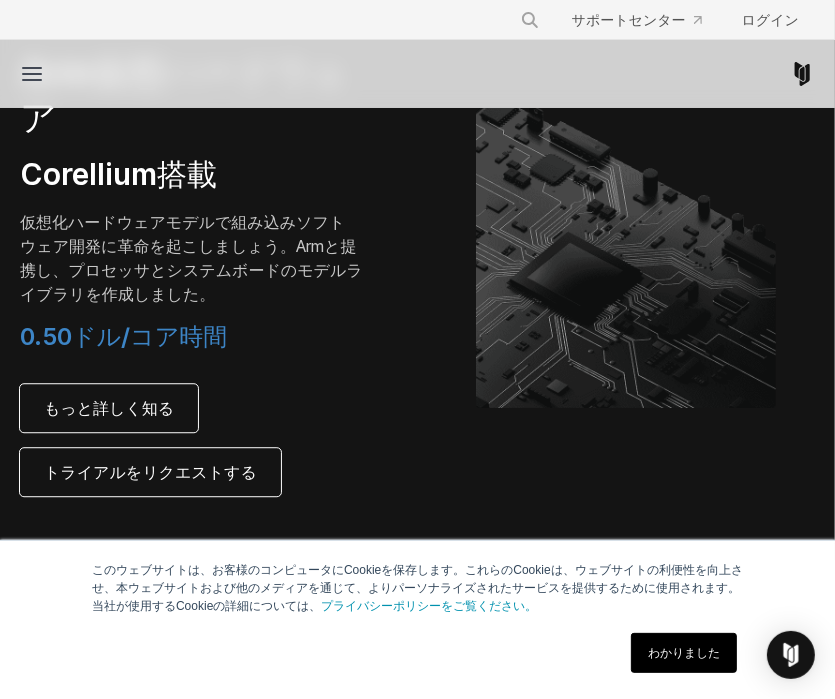 click on "Corellium の無料トライアルのリクエストには何が含まれますか?" at bounding box center (585, 663) 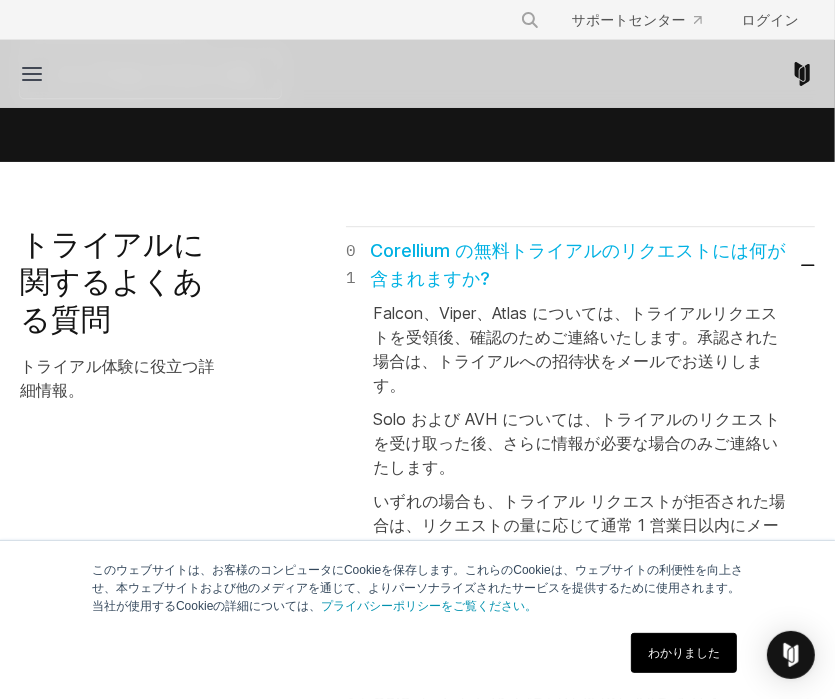 scroll, scrollTop: 3164, scrollLeft: 0, axis: vertical 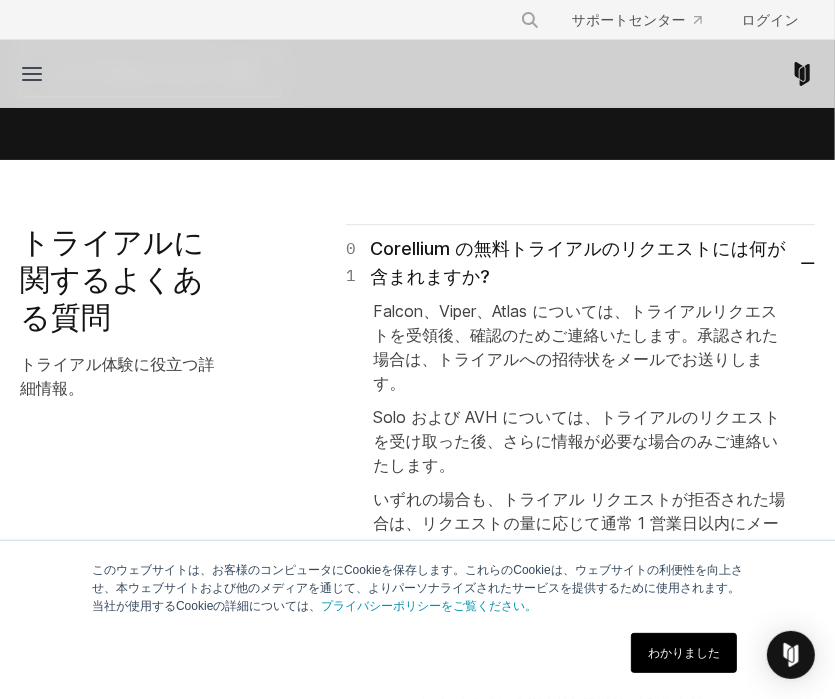 click on "Atlas トライアルでは何が提供されますか?" at bounding box center [549, 740] 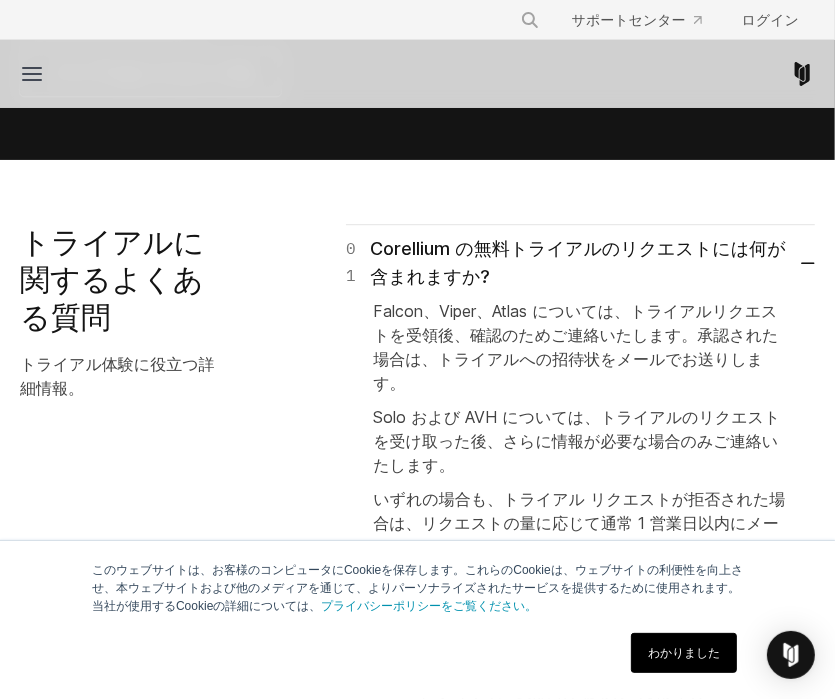 click on "Solo トライアルでは何が提供されますか?" at bounding box center [546, 691] 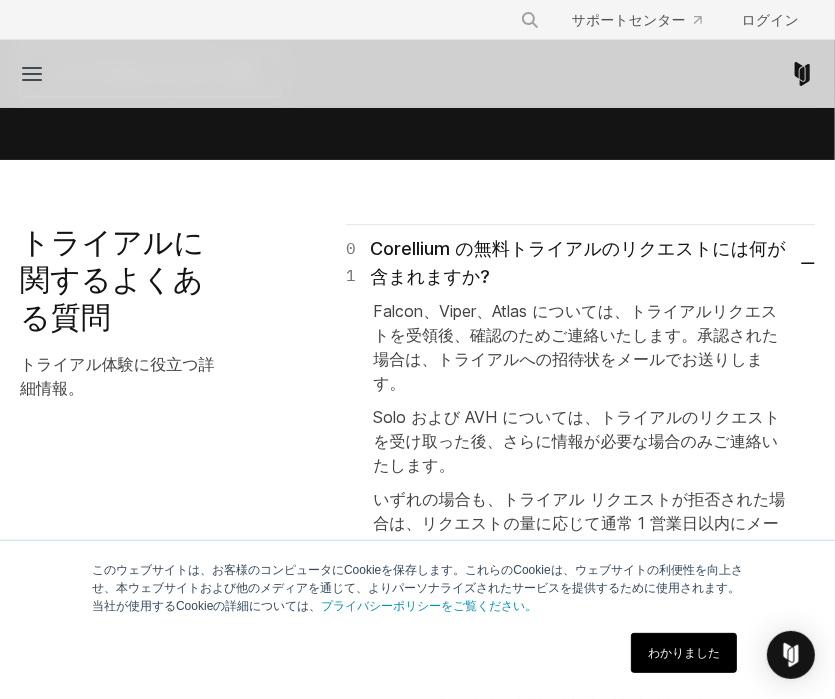 click on "Falcon トライアルでは何が提供されますか?" at bounding box center (555, 642) 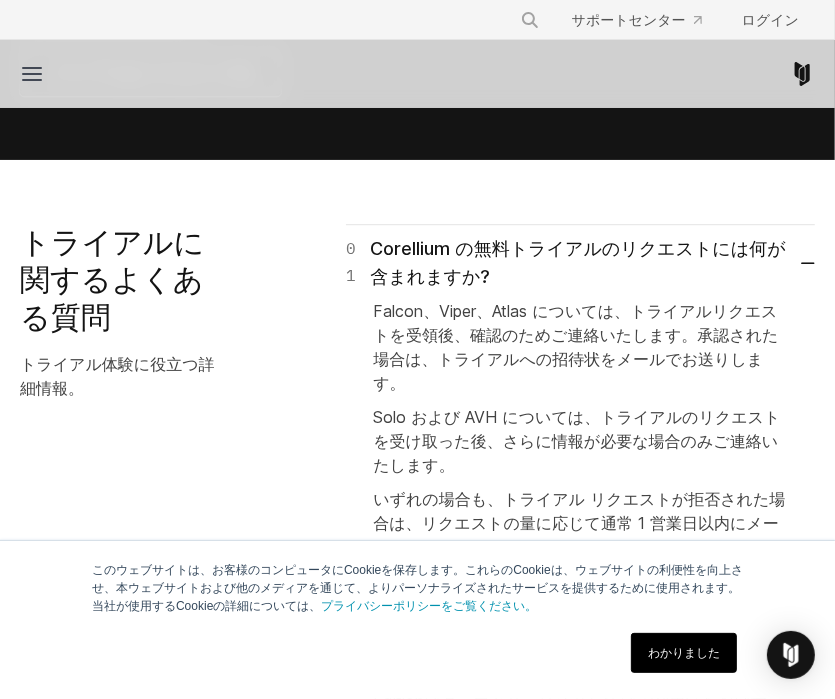 click on "Viper トライアルでは何が提供されますか?" at bounding box center [551, 593] 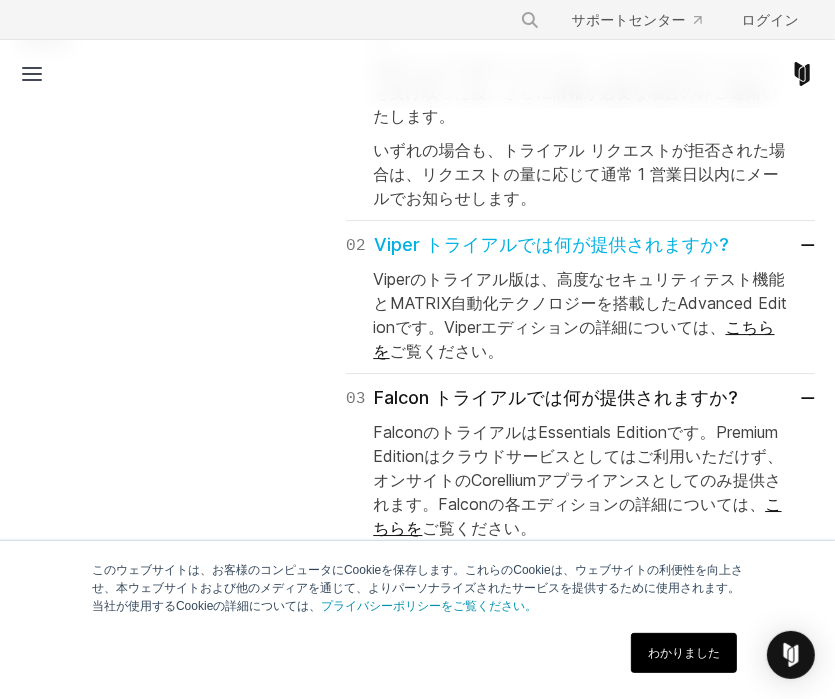scroll, scrollTop: 3664, scrollLeft: 0, axis: vertical 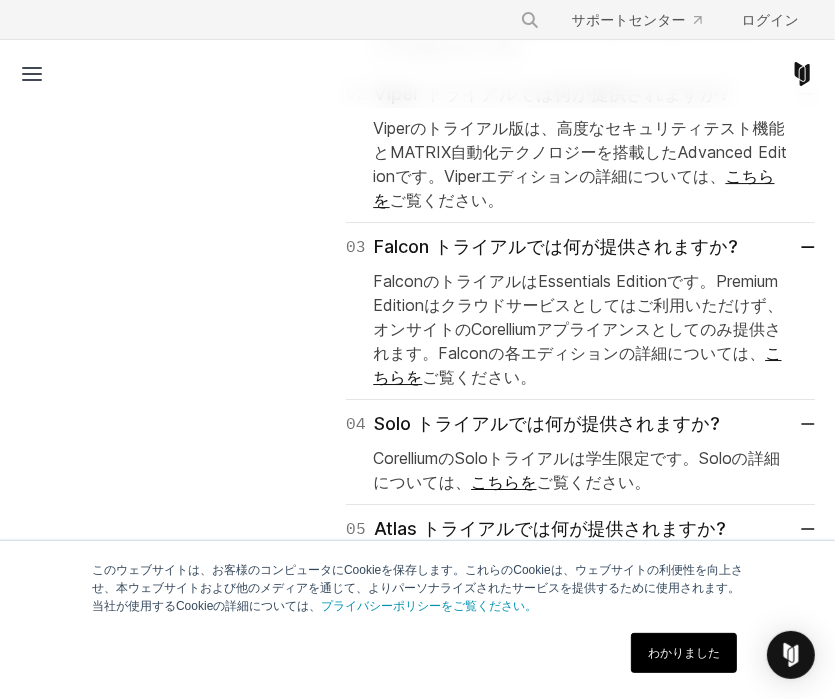 click on "トライアルはどのくらい続きますか?" at bounding box center [526, 706] 